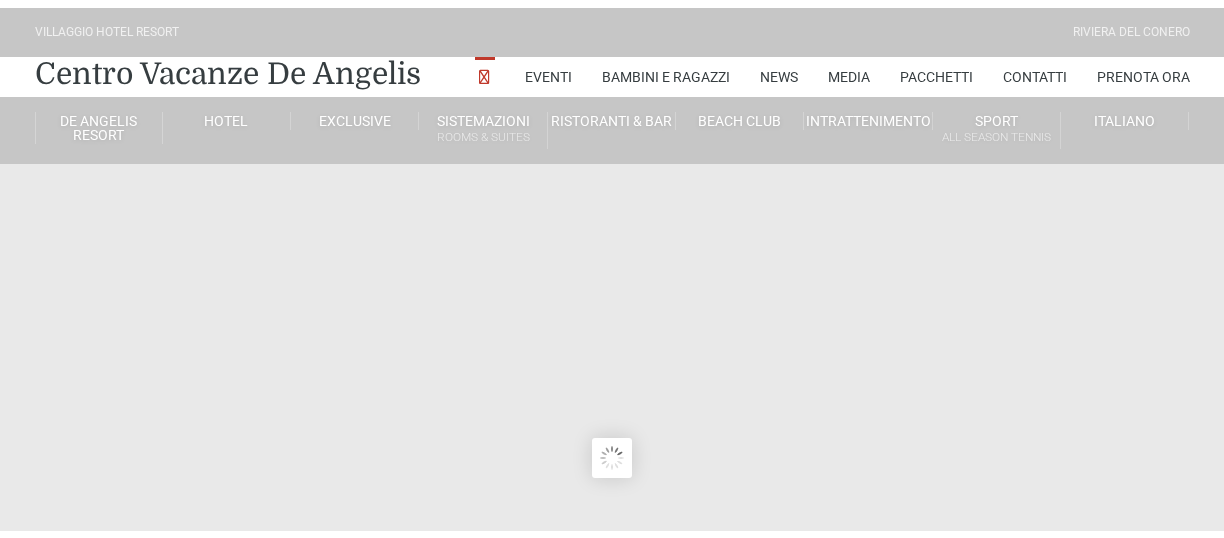 scroll, scrollTop: 0, scrollLeft: 0, axis: both 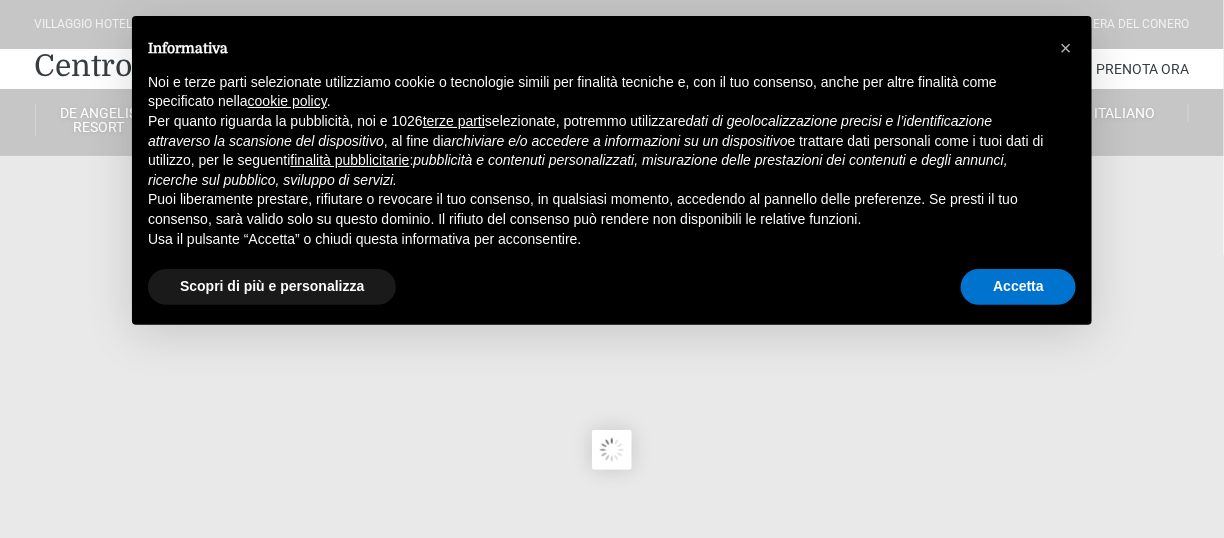 type on "04/08/2025" 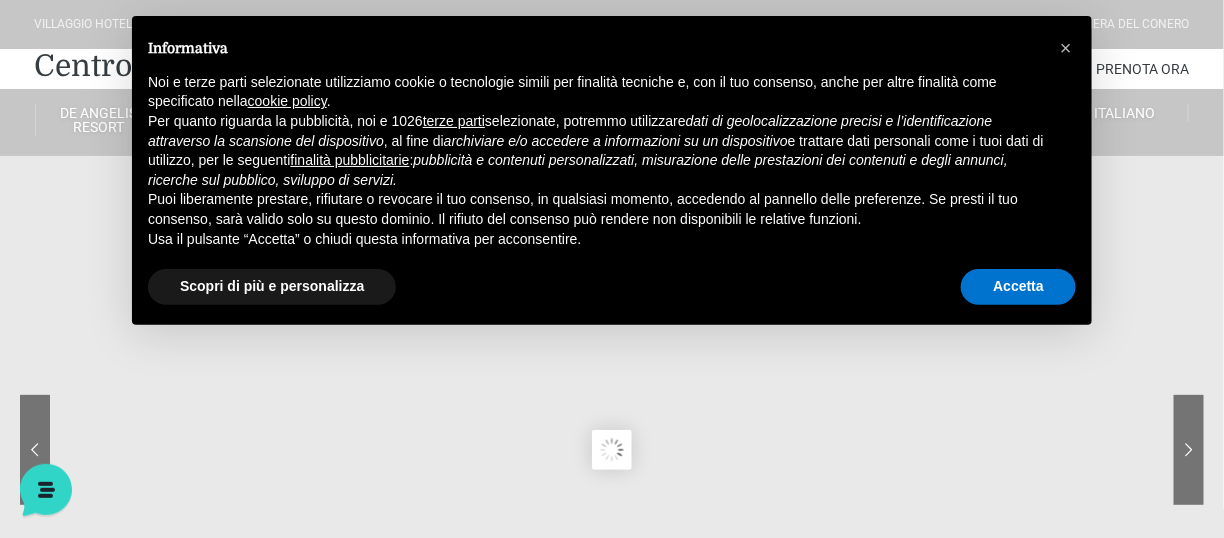 scroll, scrollTop: 0, scrollLeft: 0, axis: both 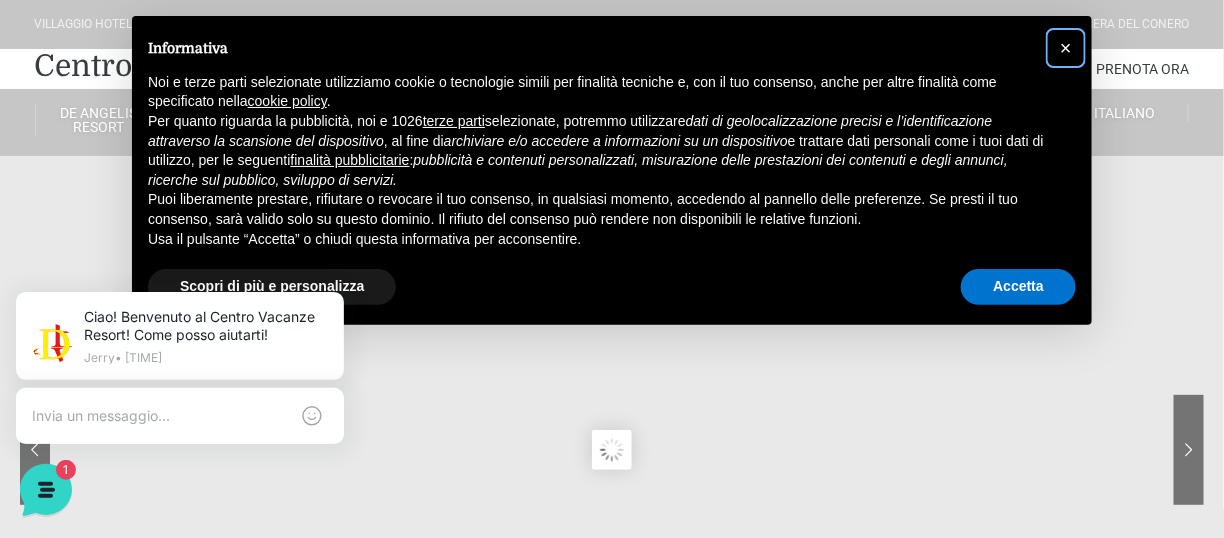 click on "×" at bounding box center [1066, 48] 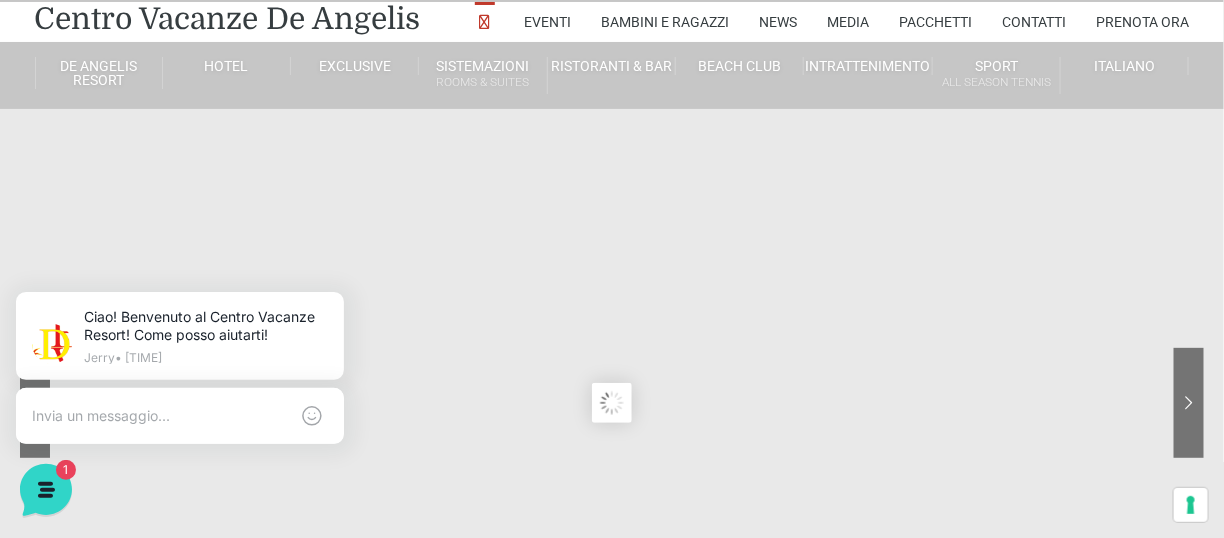 scroll, scrollTop: 80, scrollLeft: 0, axis: vertical 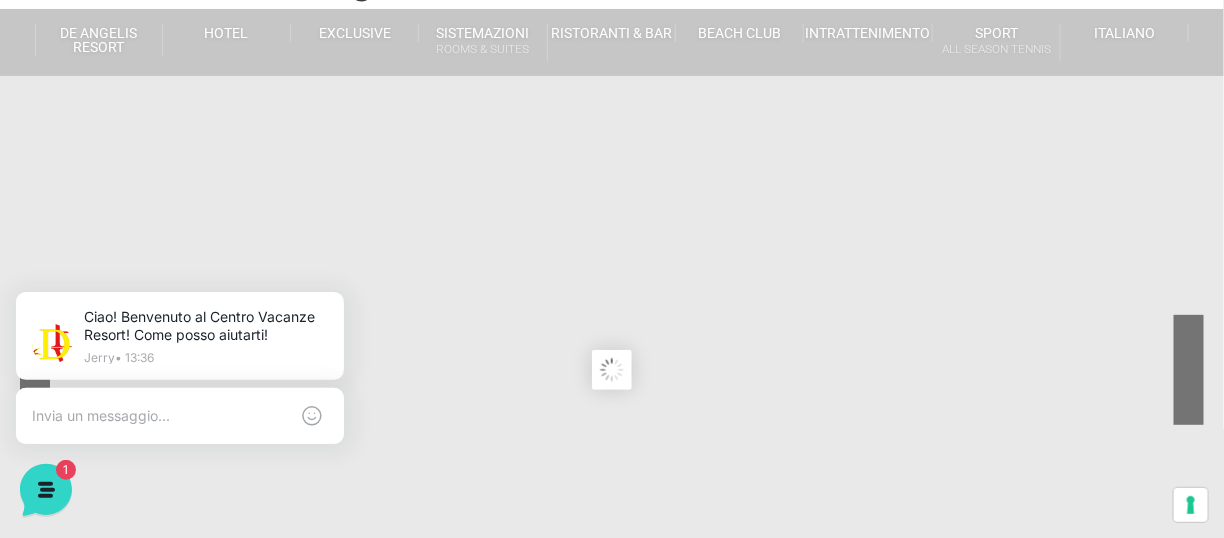 click 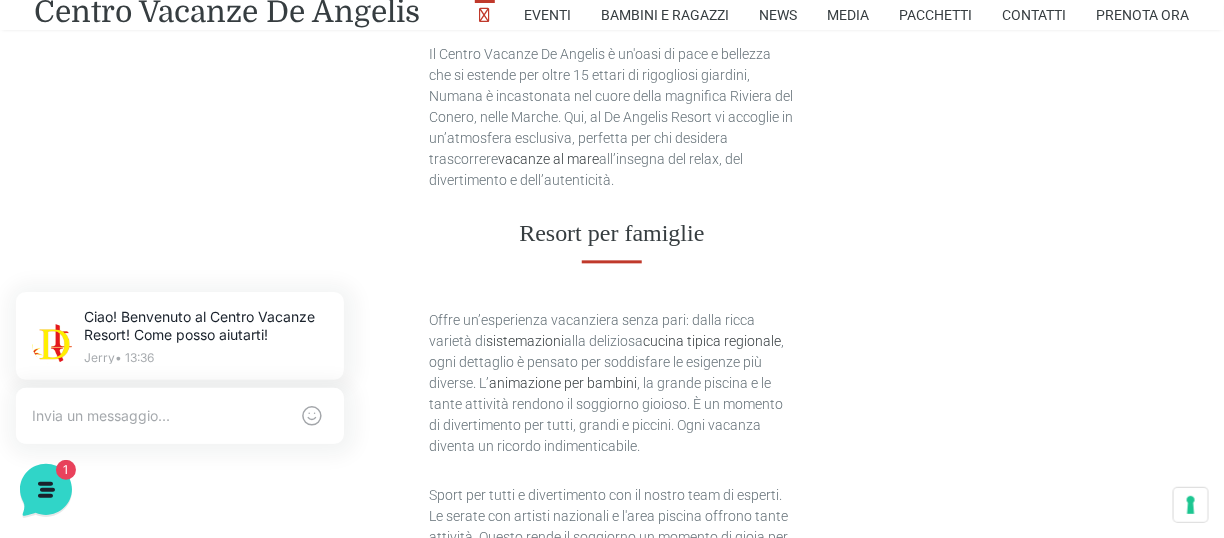 scroll, scrollTop: 1305, scrollLeft: 0, axis: vertical 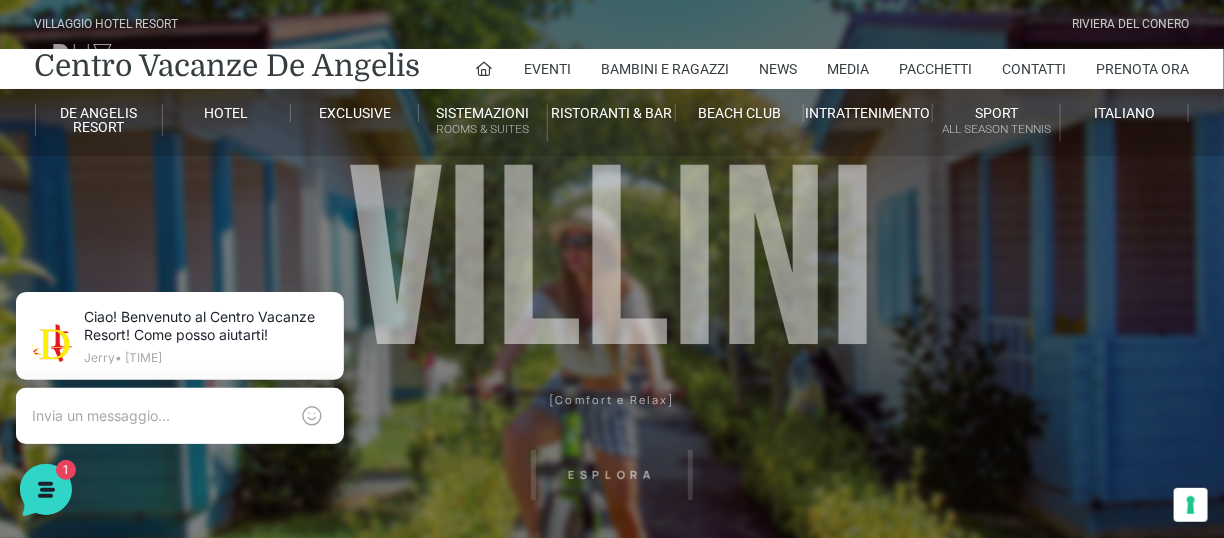 click on "Villaggio Hotel Resort
Riviera Del Conero
Centro Vacanze De Angelis
Eventi
Miss Italia
Cerimonie
Team building
Bambini e Ragazzi
Holly Beach Club
Holly Teeny Club
Holly Young Club
Piscine
Iscrizioni Holly Club
News
Media
Pacchetti
Contatti
Prenota Ora
De Angelis Resort
Parco Piscine
Oasi Naturale
Cappellina
Sala Convegni
Le Marche
Store
Concierge
Colonnina Ricarica
Mappa del Villaggio
Hotel
Suite Prestige
Camera Prestige
Camera Suite H
Sala Meeting
Exclusive
Villa Luxury
Dimora Padronale
Villa 601 Alpine
Villa Classic
Bilocale Garden Gold
Sistemazioni Rooms & Suites
Villa Trilocale Deluxe Numana
Villa Trilocale Deluxe Private Garden
Villa Bilocale Deluxe
Appartamento Trilocale Garden" at bounding box center (612, 450) 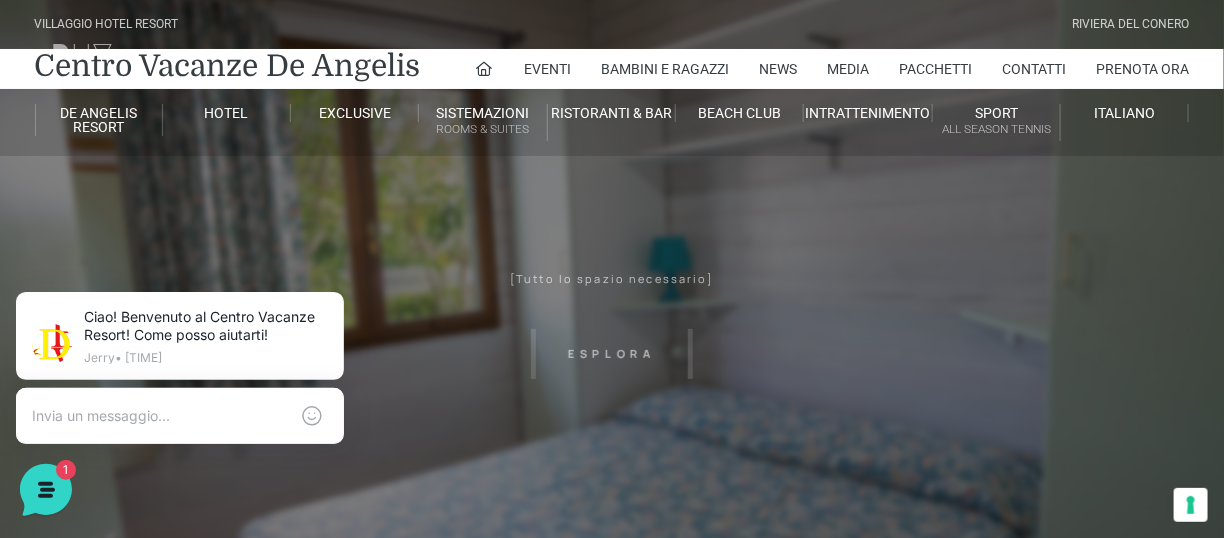 click on "Villaggio Hotel Resort
Riviera Del Conero
Centro Vacanze De Angelis
Eventi
Miss Italia
Cerimonie
Team building
Bambini e Ragazzi
Holly Beach Club
Holly Teeny Club
Holly Young Club
Piscine
Iscrizioni Holly Club
News
Media
Pacchetti
Contatti
Prenota Ora
De Angelis Resort
Parco Piscine
Oasi Naturale
Cappellina
Sala Convegni
Le Marche
Store
Concierge
Colonnina Ricarica
Mappa del Villaggio
Hotel
Suite Prestige
Camera Prestige
Camera Suite H
Sala Meeting
Exclusive
Villa Luxury
Dimora Padronale
Villa 601 Alpine
Villa Classic
Bilocale Garden Gold
Sistemazioni Rooms & Suites
Villa Trilocale Deluxe Numana
Villa Trilocale Deluxe Private Garden
Villa Bilocale Deluxe
Appartamento Trilocale Garden" at bounding box center [612, 450] 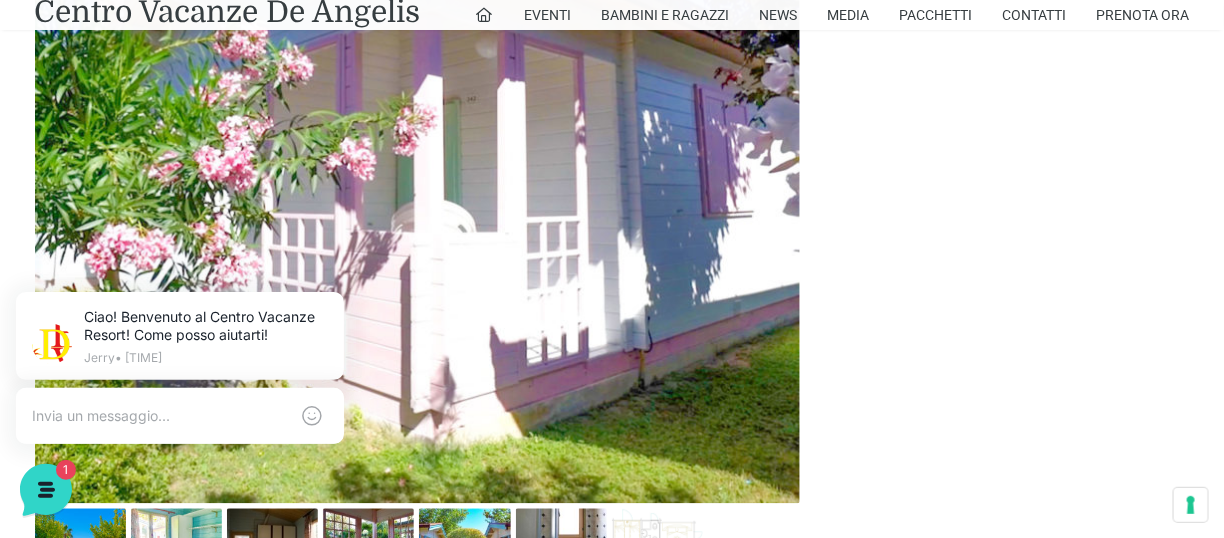 scroll, scrollTop: 1039, scrollLeft: 0, axis: vertical 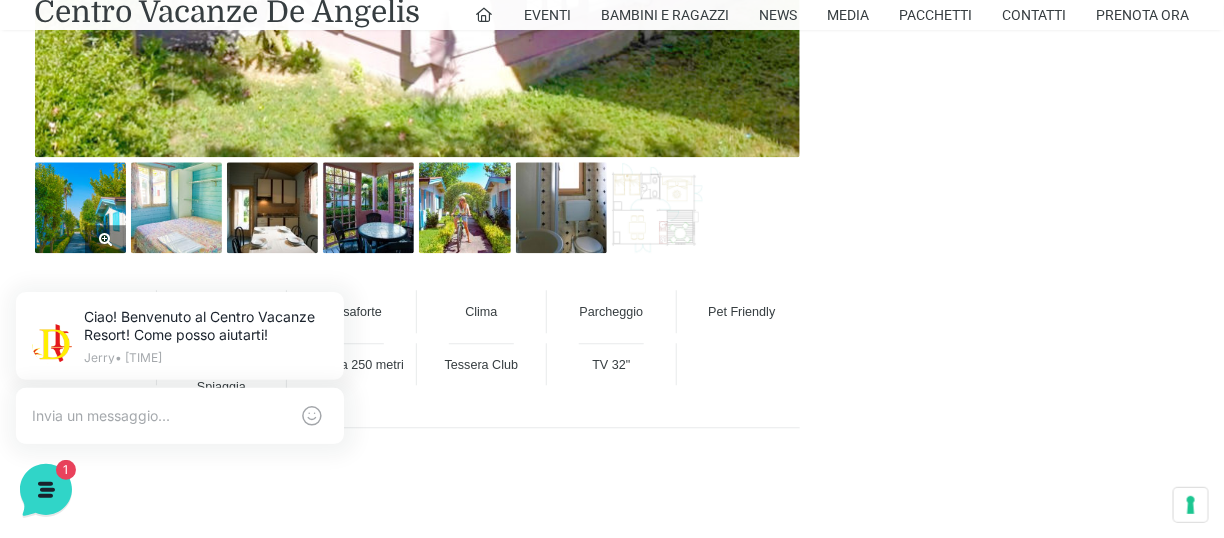 click at bounding box center (80, 207) 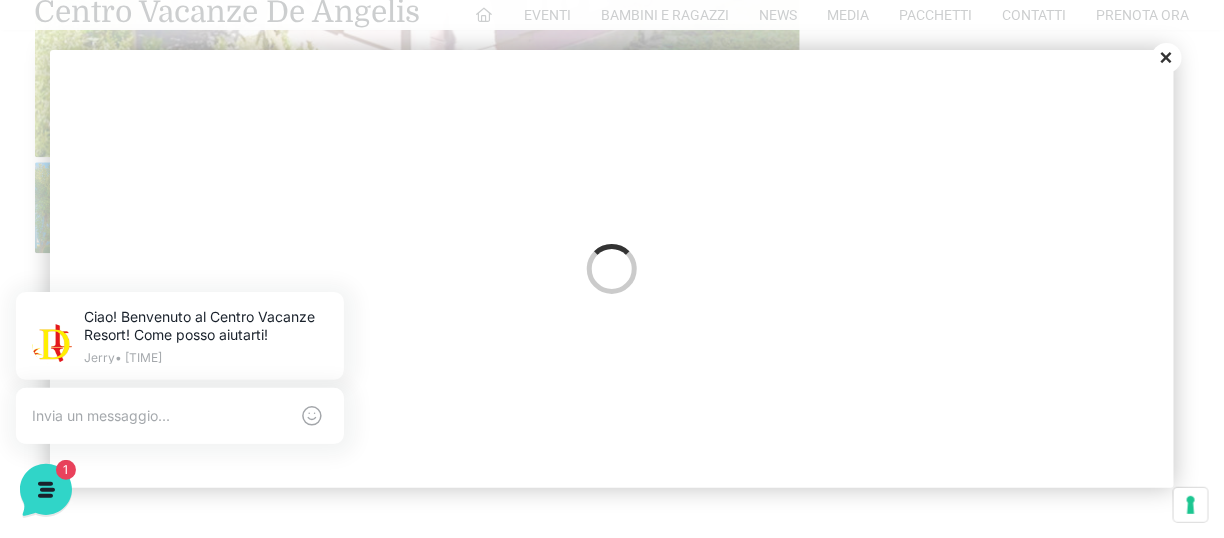 scroll, scrollTop: 0, scrollLeft: 0, axis: both 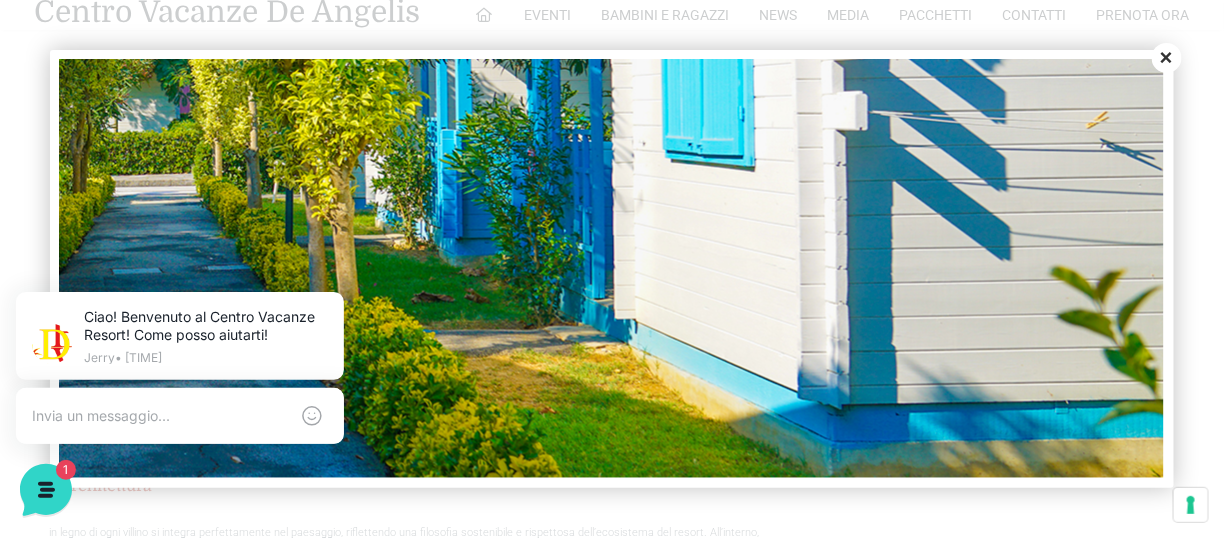 click on "Close" at bounding box center (1167, 58) 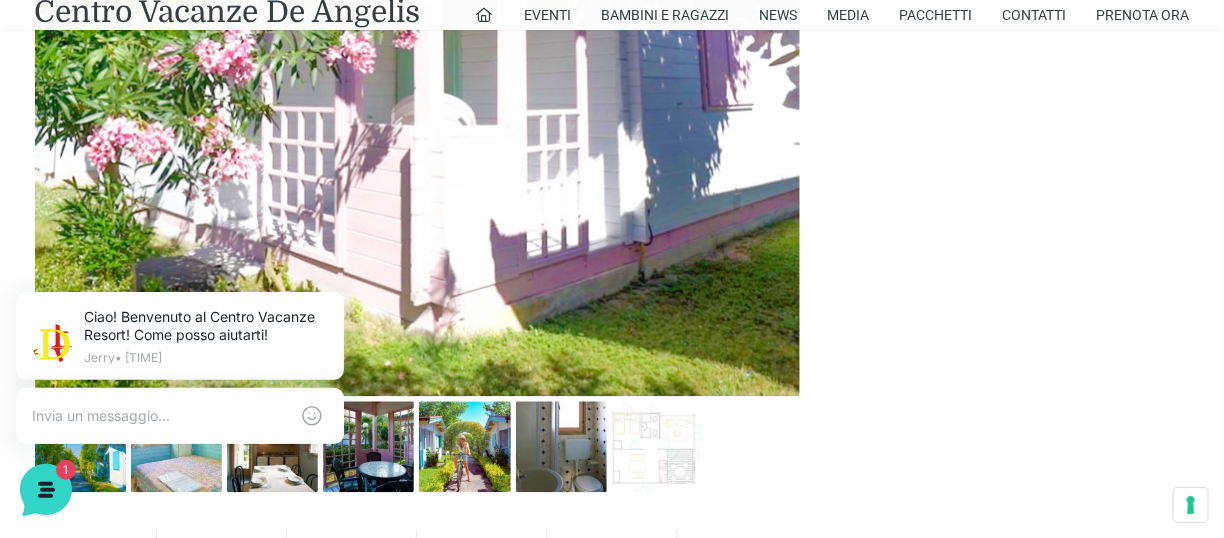 scroll, scrollTop: 1119, scrollLeft: 0, axis: vertical 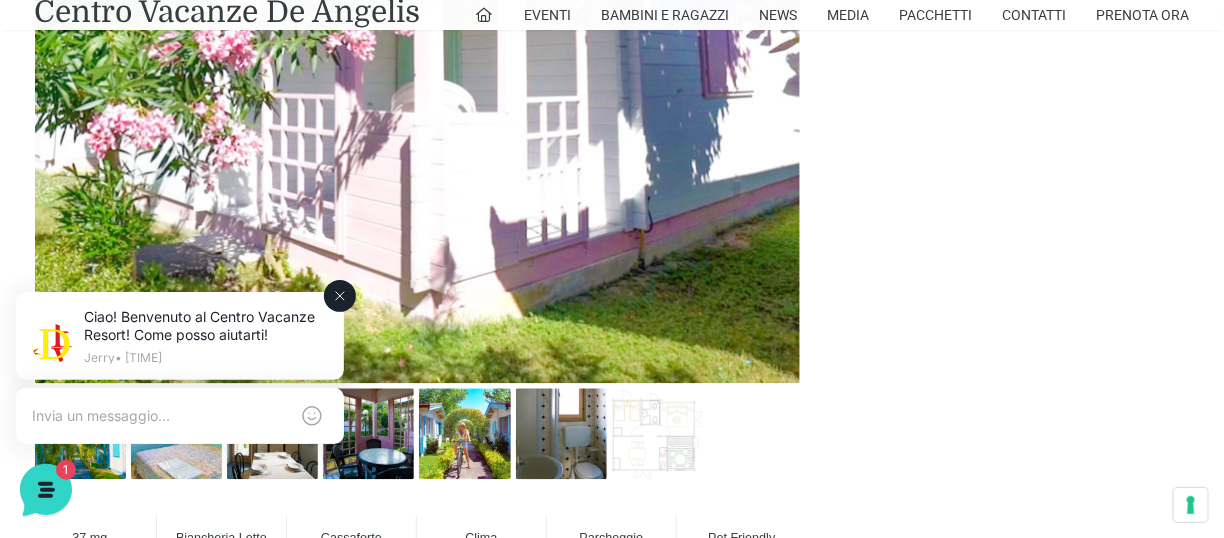drag, startPoint x: 163, startPoint y: 464, endPoint x: 172, endPoint y: 457, distance: 11.401754 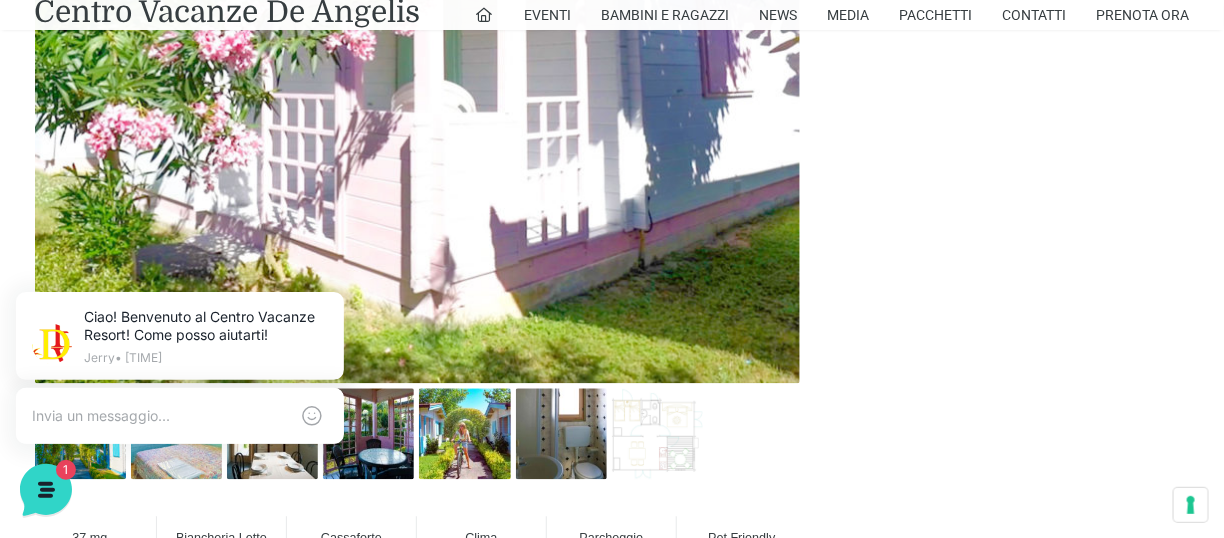 drag, startPoint x: 341, startPoint y: 282, endPoint x: 338, endPoint y: 292, distance: 10.440307 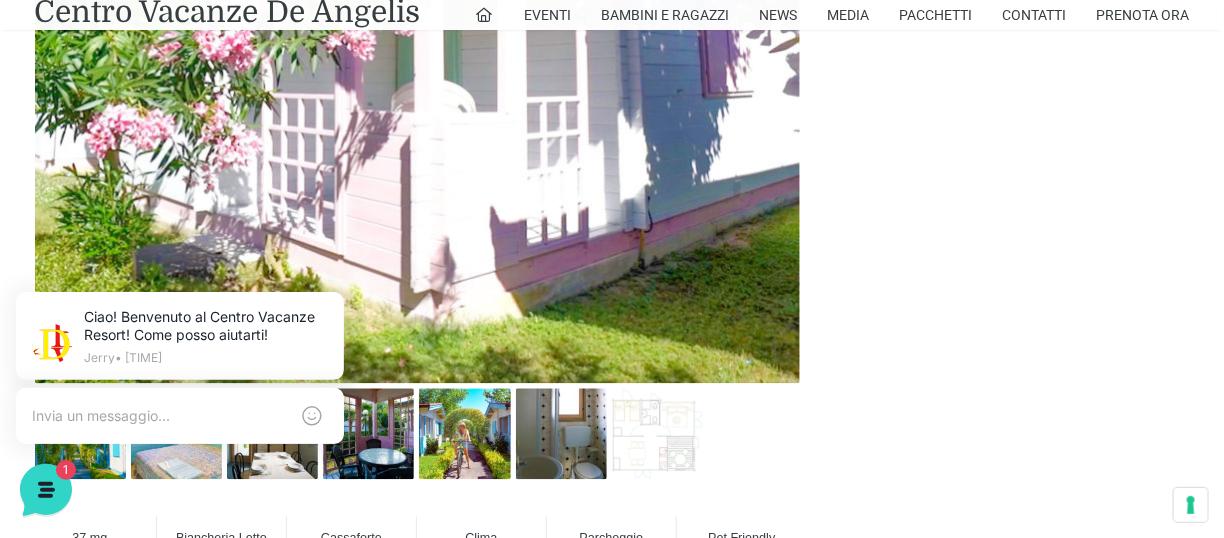 click at bounding box center [340, 295] 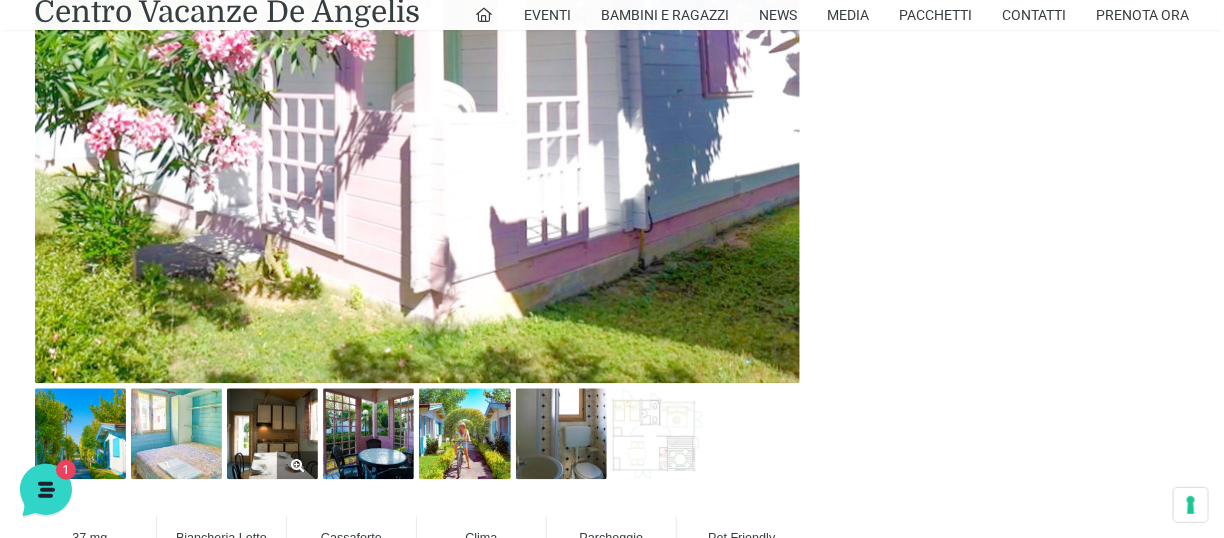 click at bounding box center [272, 434] 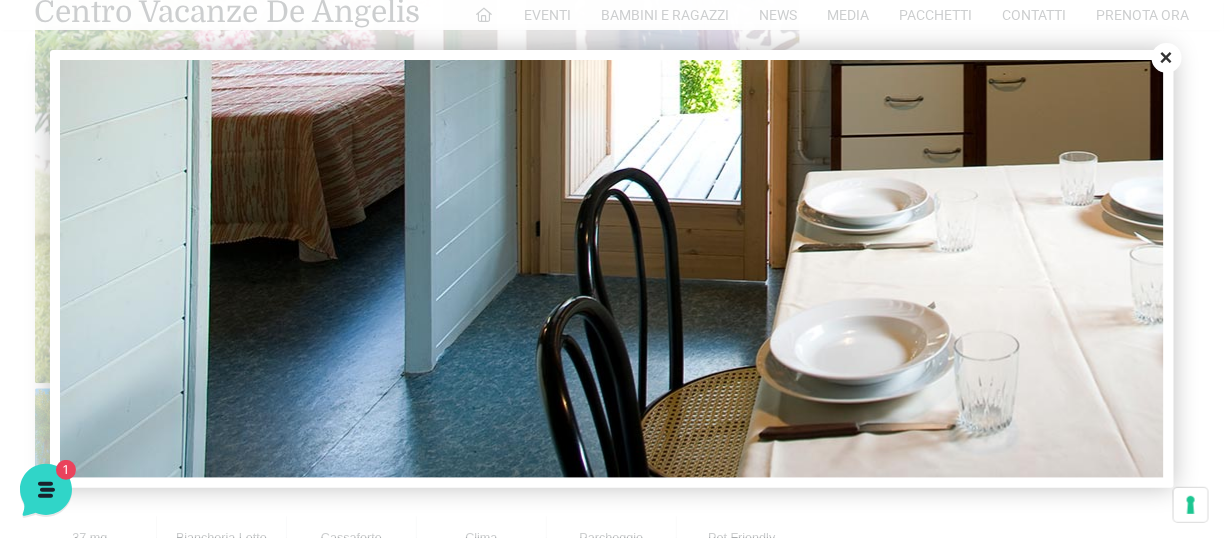 scroll, scrollTop: 666, scrollLeft: 0, axis: vertical 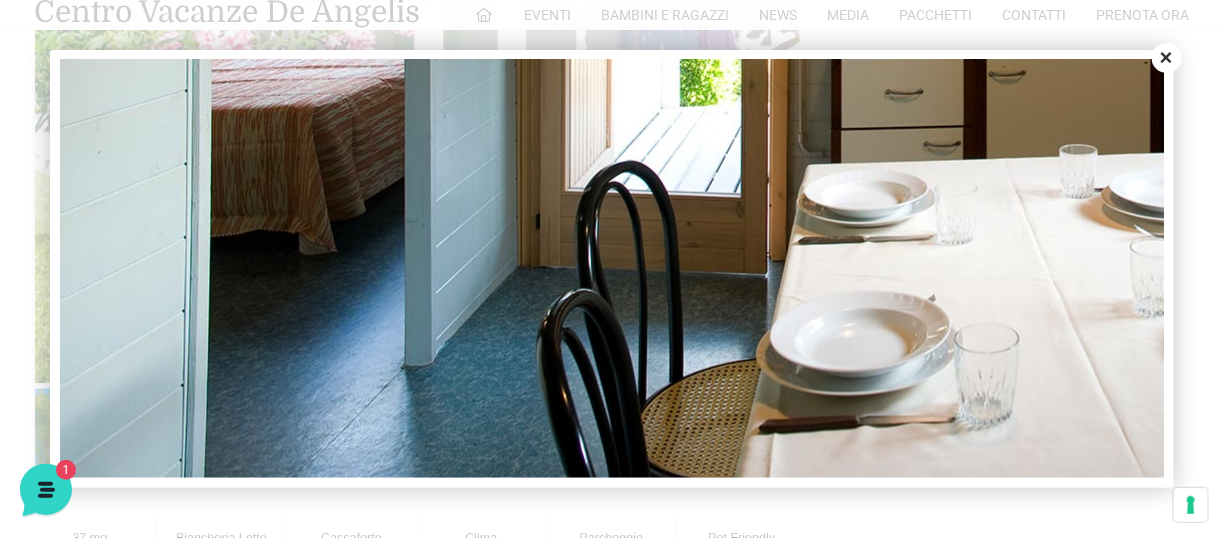 click on "Close" at bounding box center (1167, 58) 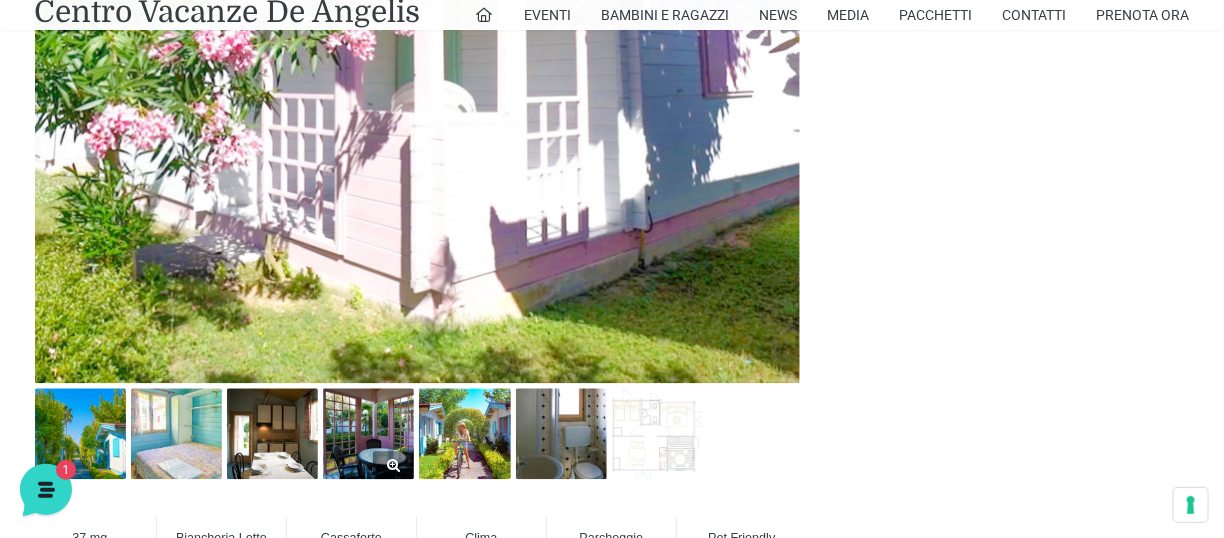 click at bounding box center (368, 434) 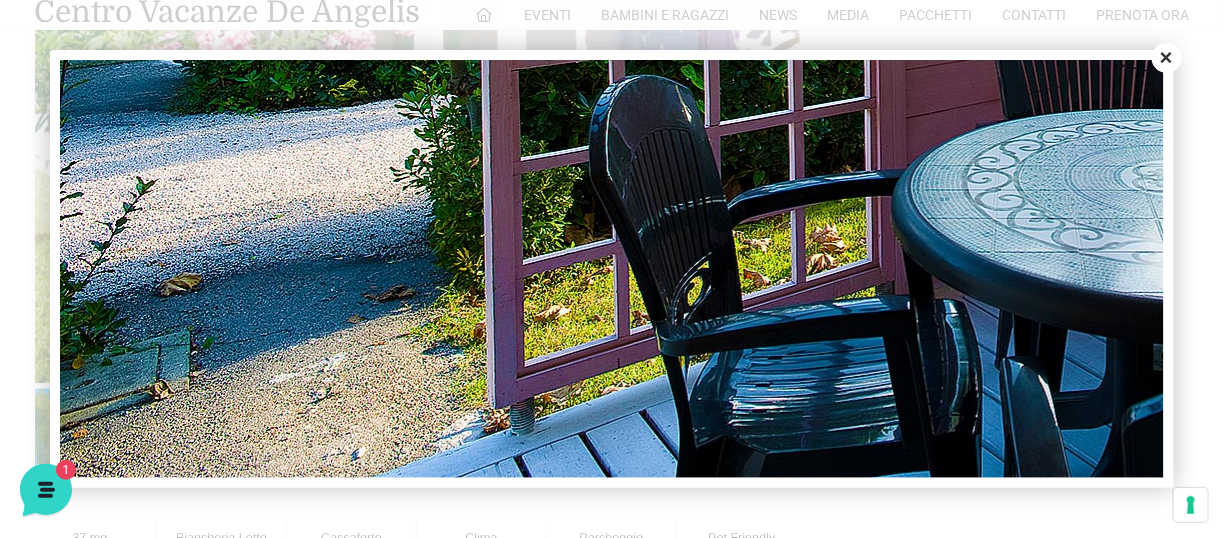 scroll, scrollTop: 676, scrollLeft: 0, axis: vertical 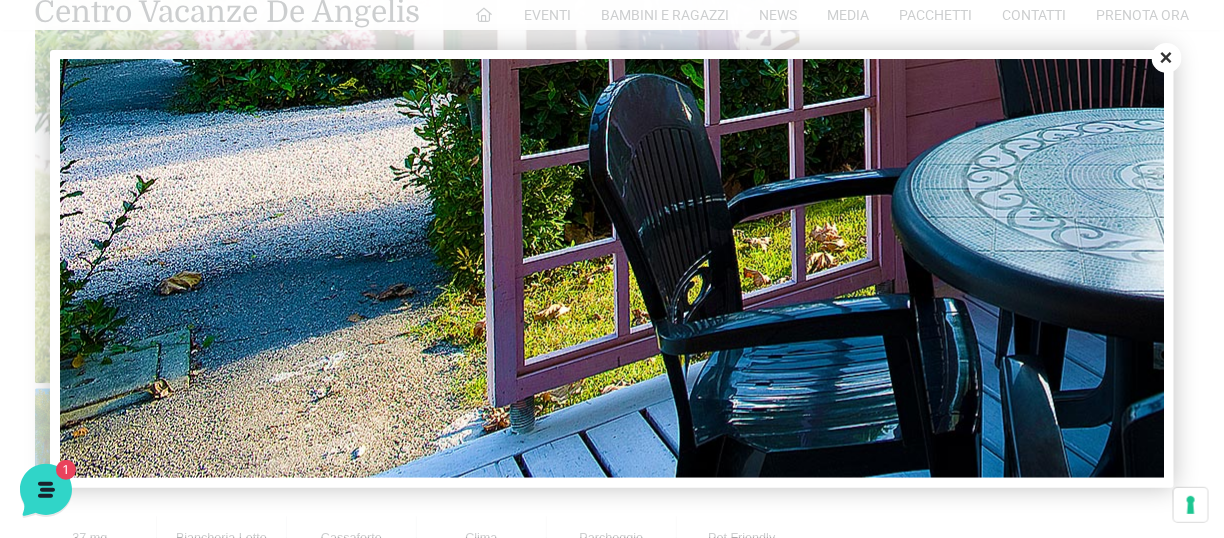 click on "Close" at bounding box center [1167, 58] 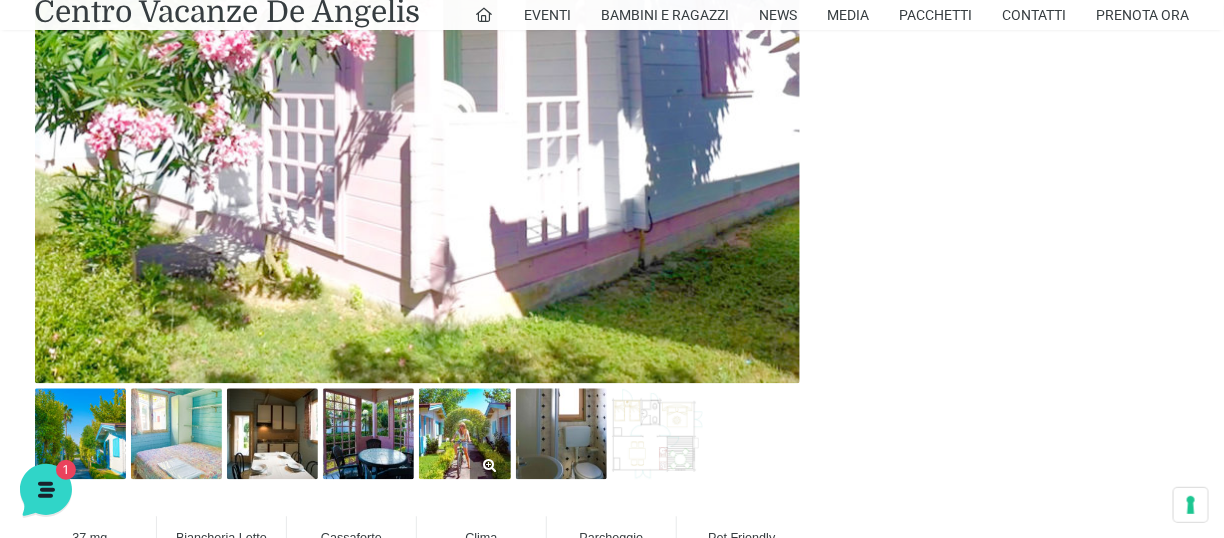 click at bounding box center (464, 434) 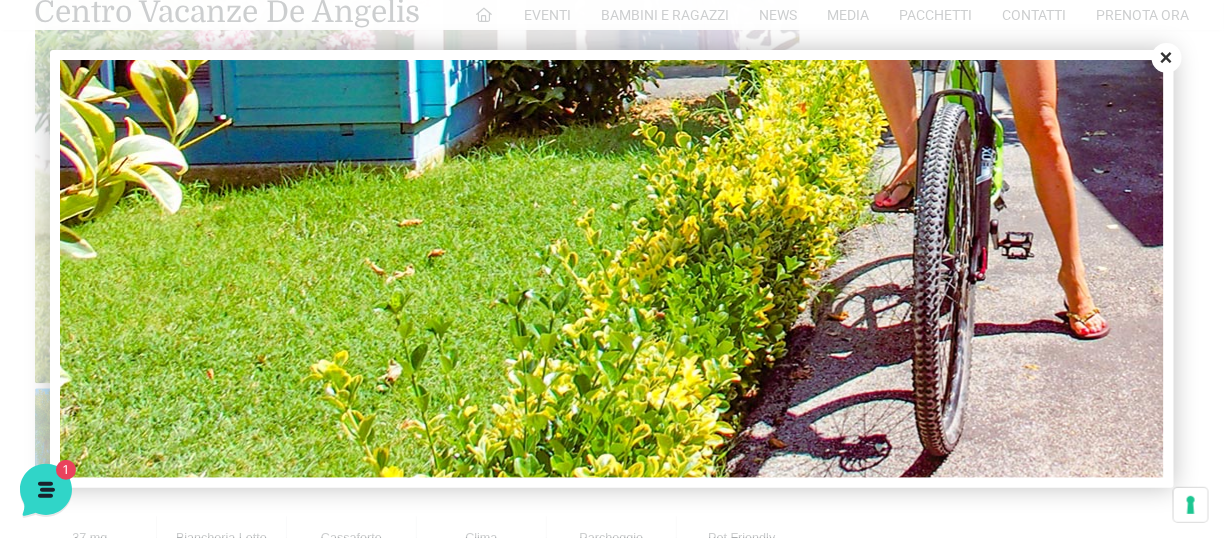 scroll, scrollTop: 876, scrollLeft: 0, axis: vertical 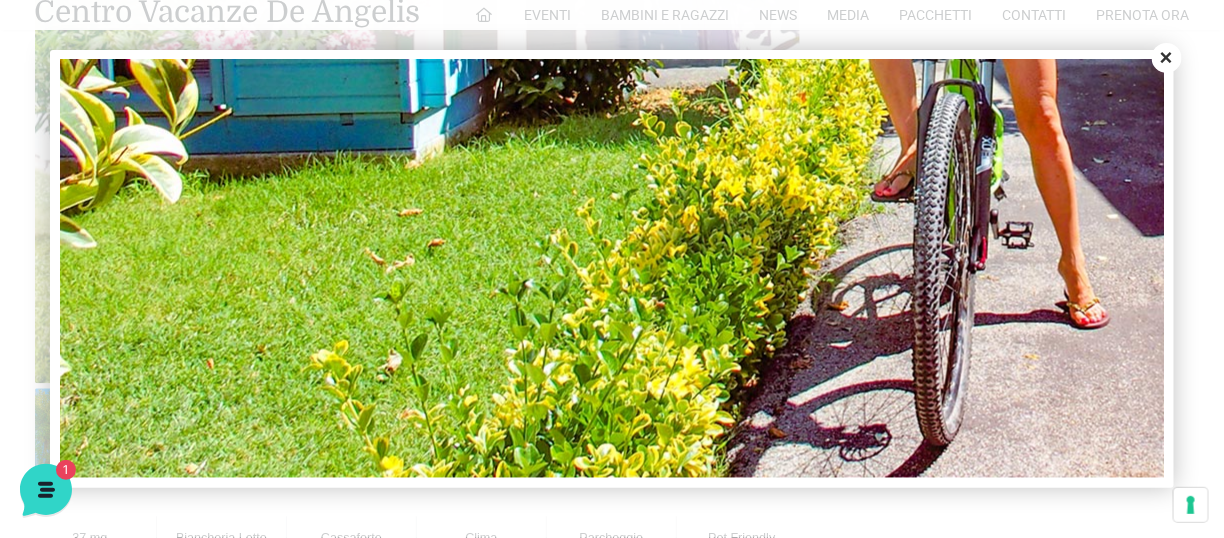 click on "Close" at bounding box center (1167, 58) 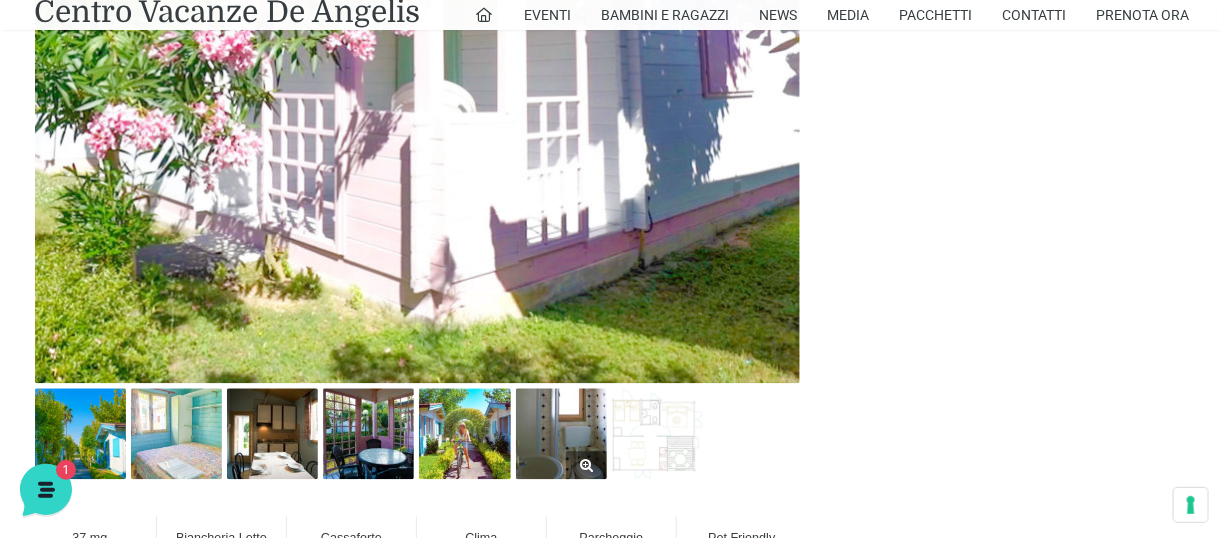 click at bounding box center [561, 434] 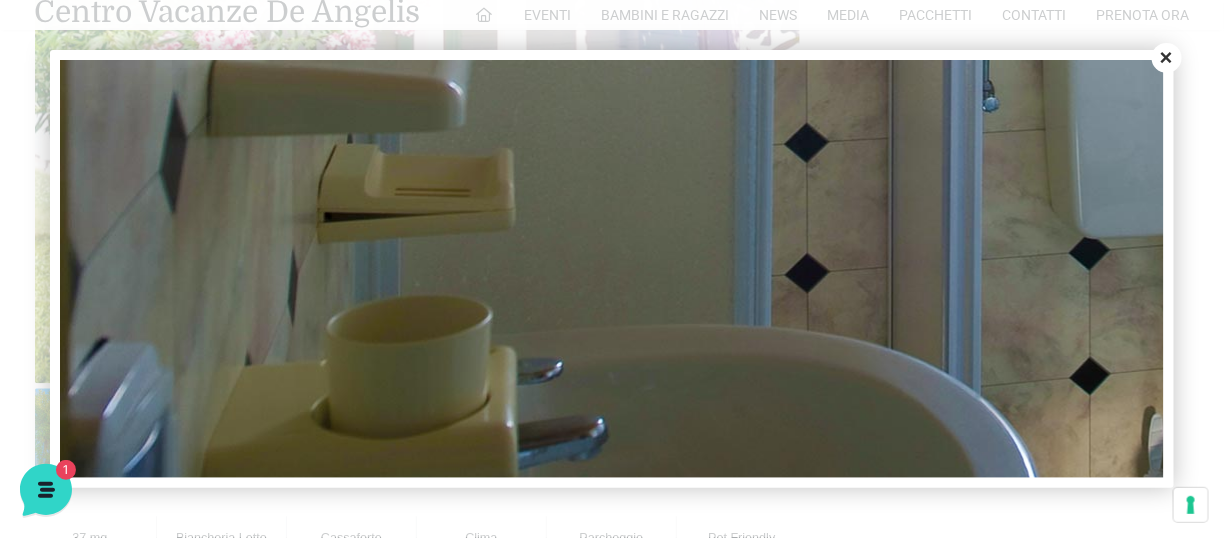 scroll, scrollTop: 676, scrollLeft: 0, axis: vertical 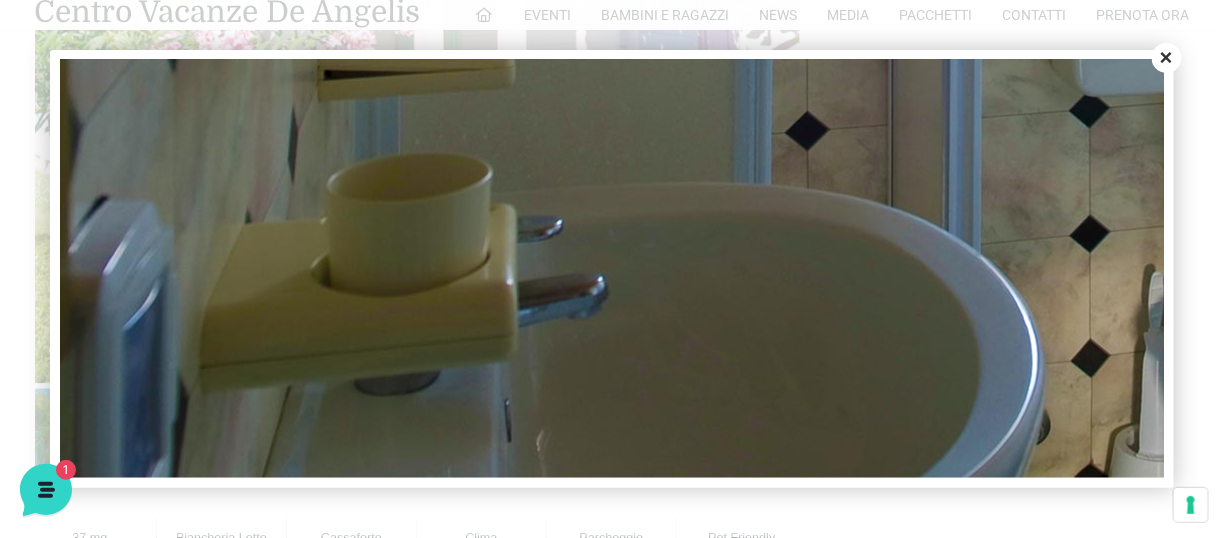 click on "Close" at bounding box center (1167, 58) 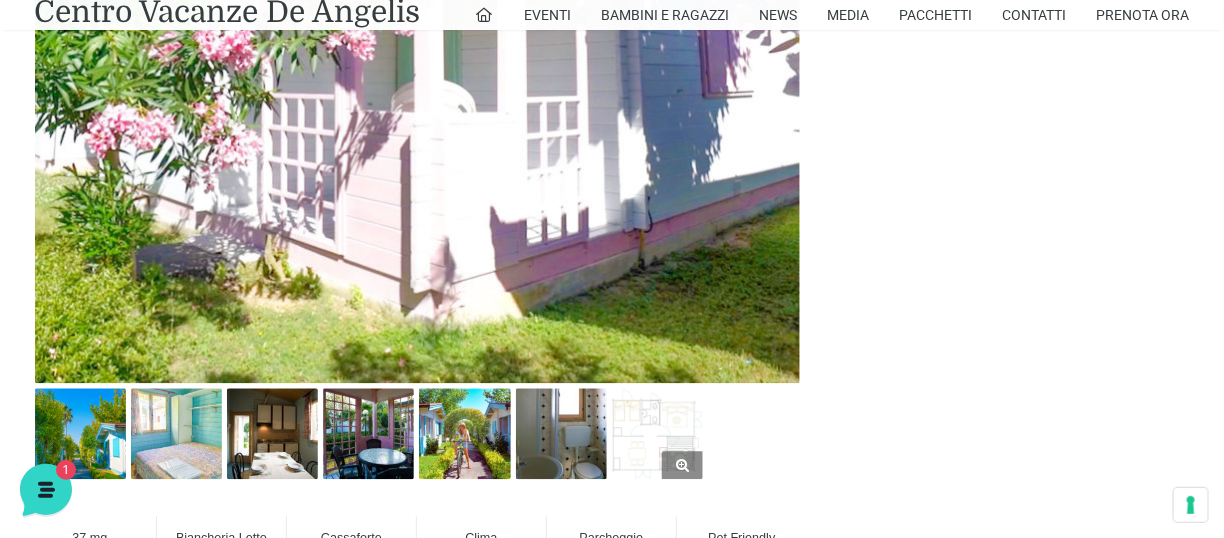 click at bounding box center (657, 434) 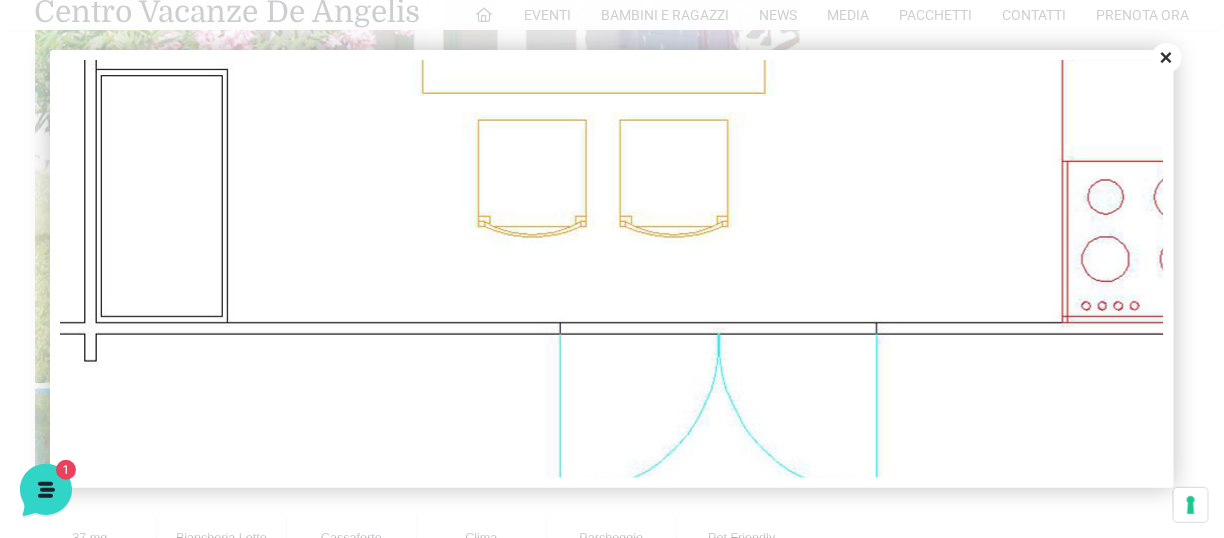 scroll, scrollTop: 1516, scrollLeft: 0, axis: vertical 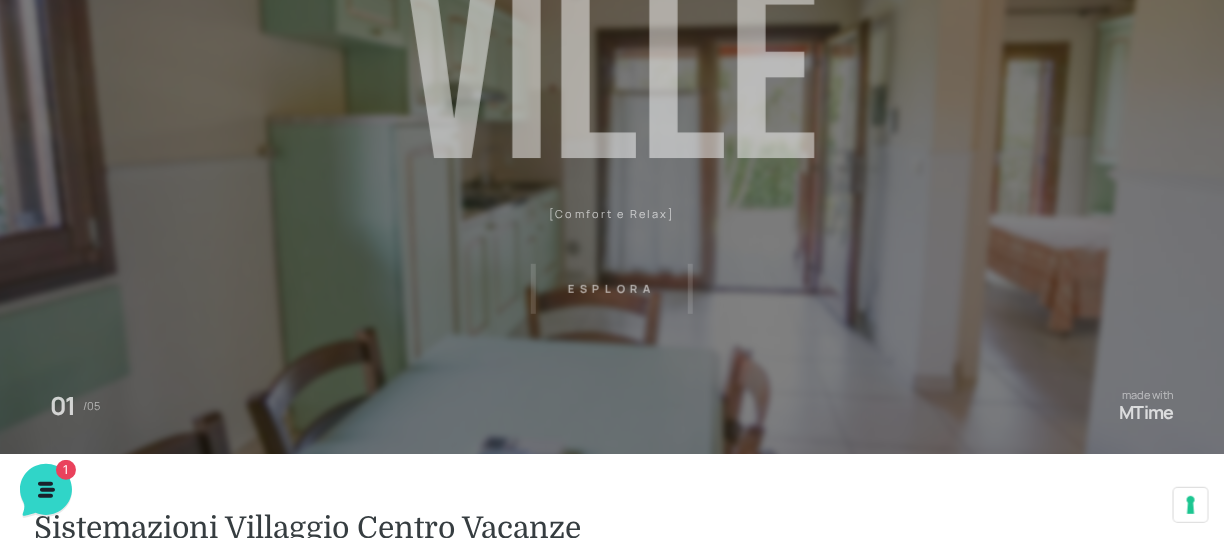 click on "Villaggio Hotel Resort
Riviera Del Conero
Centro Vacanze De Angelis
Eventi
Miss Italia
Cerimonie
Team building
Bambini e Ragazzi
Holly Beach Club
Holly Teeny Club
Holly Young Club
Piscine
Iscrizioni Holly Club
News
Media
Pacchetti
Contatti
Prenota Ora
De Angelis Resort
Parco Piscine
Oasi Naturale
Cappellina
Sala Convegni
Le Marche
Store
Concierge
Colonnina Ricarica
Mappa del Villaggio
Hotel
Suite Prestige
Camera Prestige
Camera Suite H
Sala Meeting
Exclusive
Villa Luxury
Dimora Padronale
Villa 601 Alpine
Villa Classic
Bilocale Garden Gold
Sistemazioni Rooms & Suites
Villa Trilocale Deluxe Numana
Villa Trilocale Deluxe Private Garden
Villa Bilocale Deluxe
Appartamento Trilocale Garden" at bounding box center (612, 214) 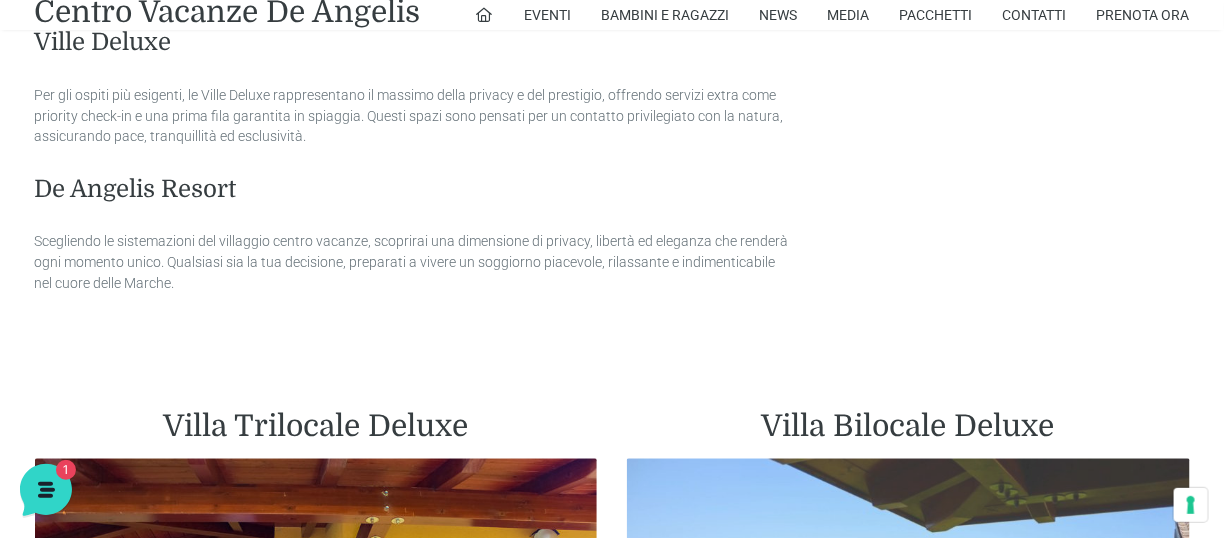 scroll, scrollTop: 1056, scrollLeft: 0, axis: vertical 